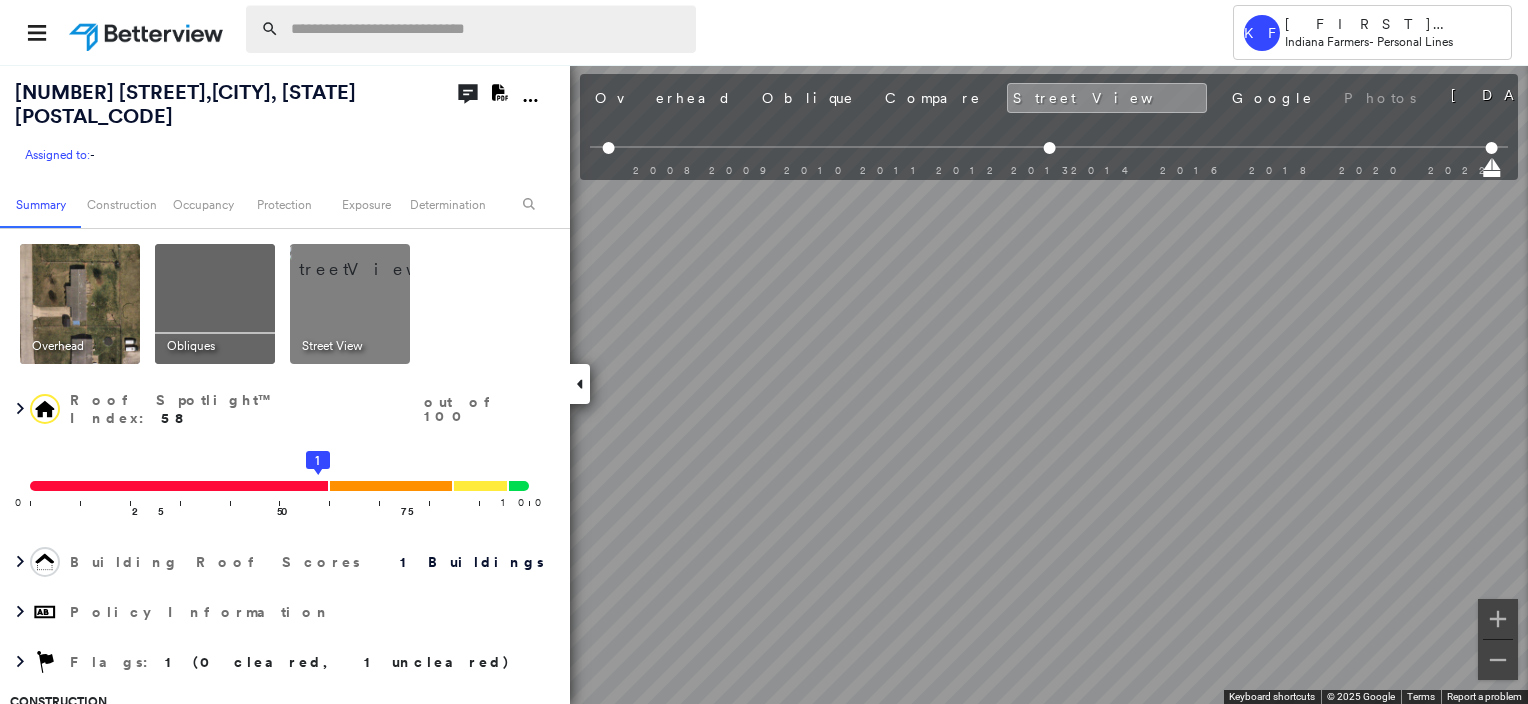 scroll, scrollTop: 0, scrollLeft: 0, axis: both 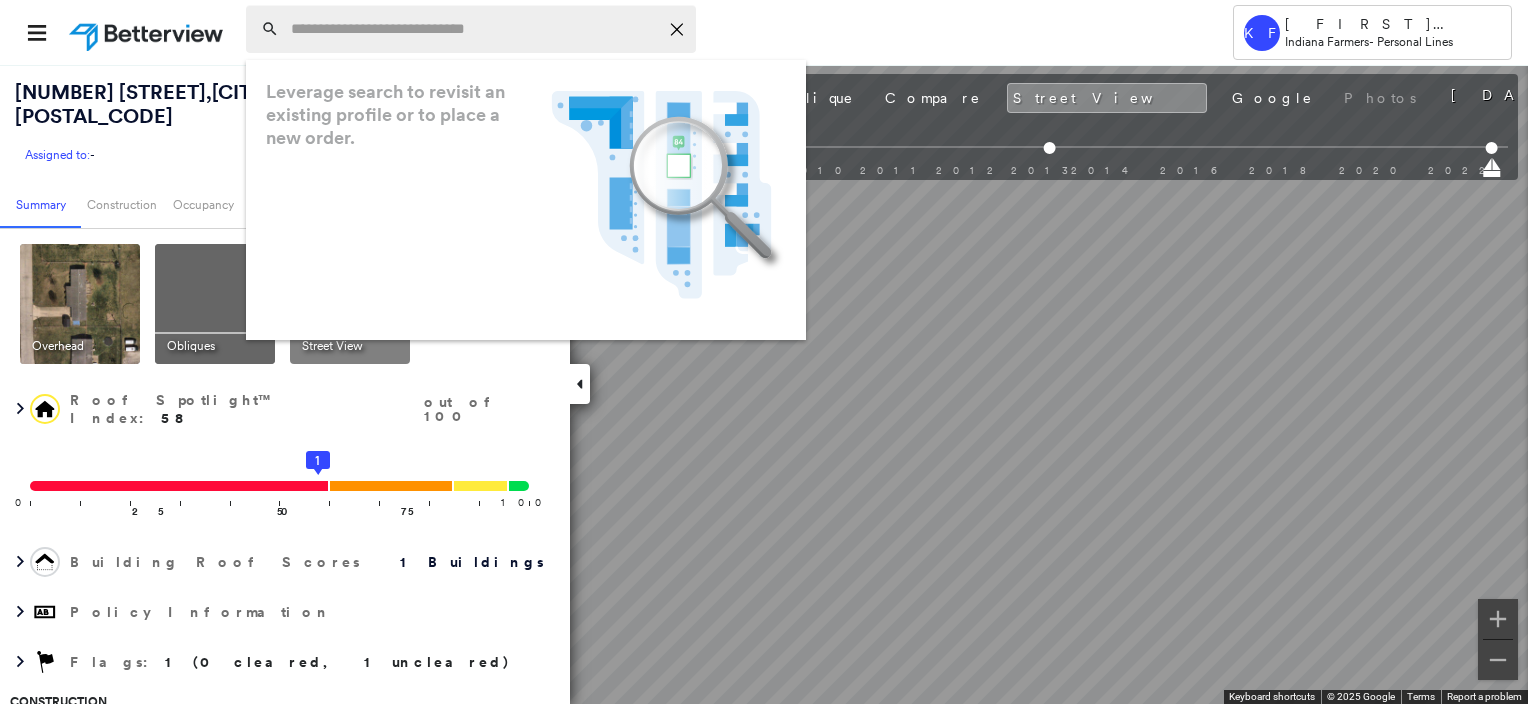 paste on "**********" 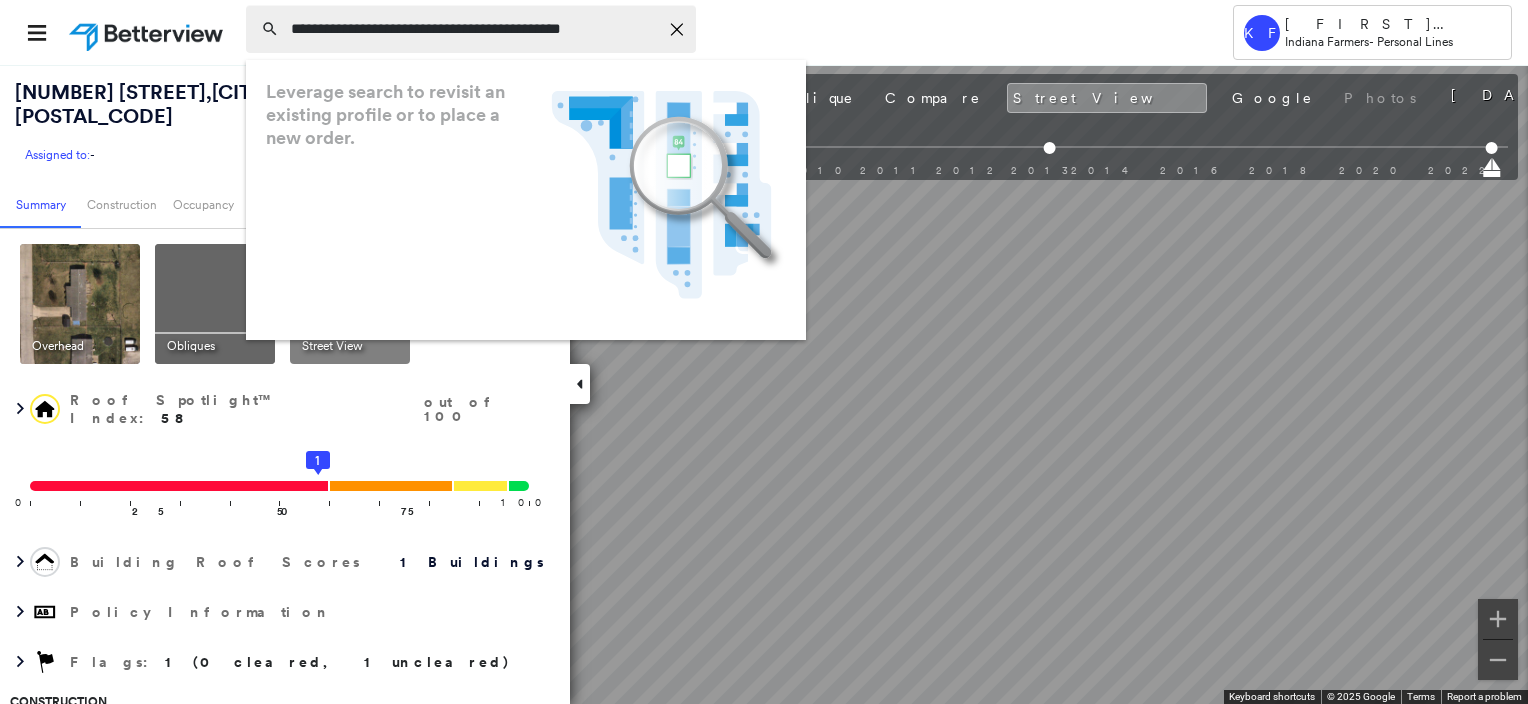 scroll, scrollTop: 0, scrollLeft: 0, axis: both 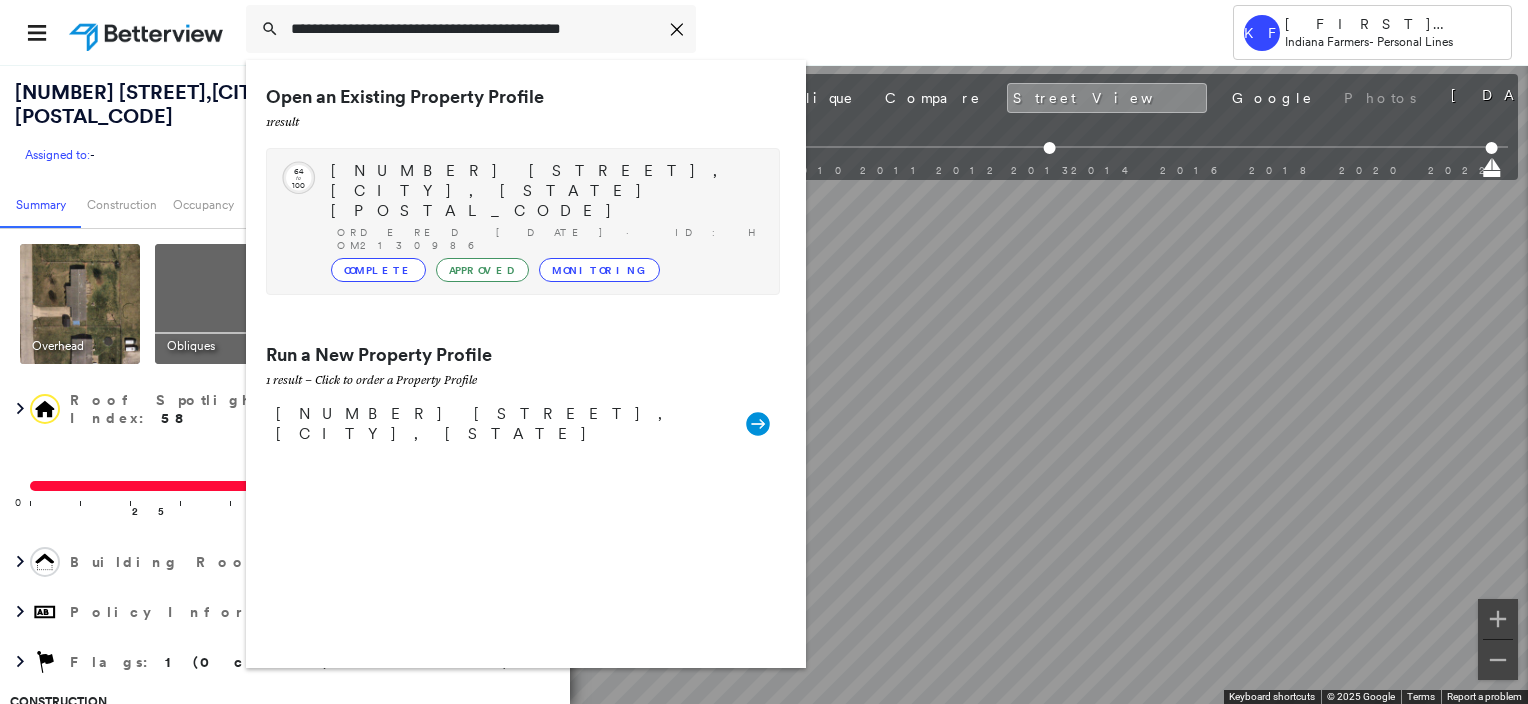 type on "**********" 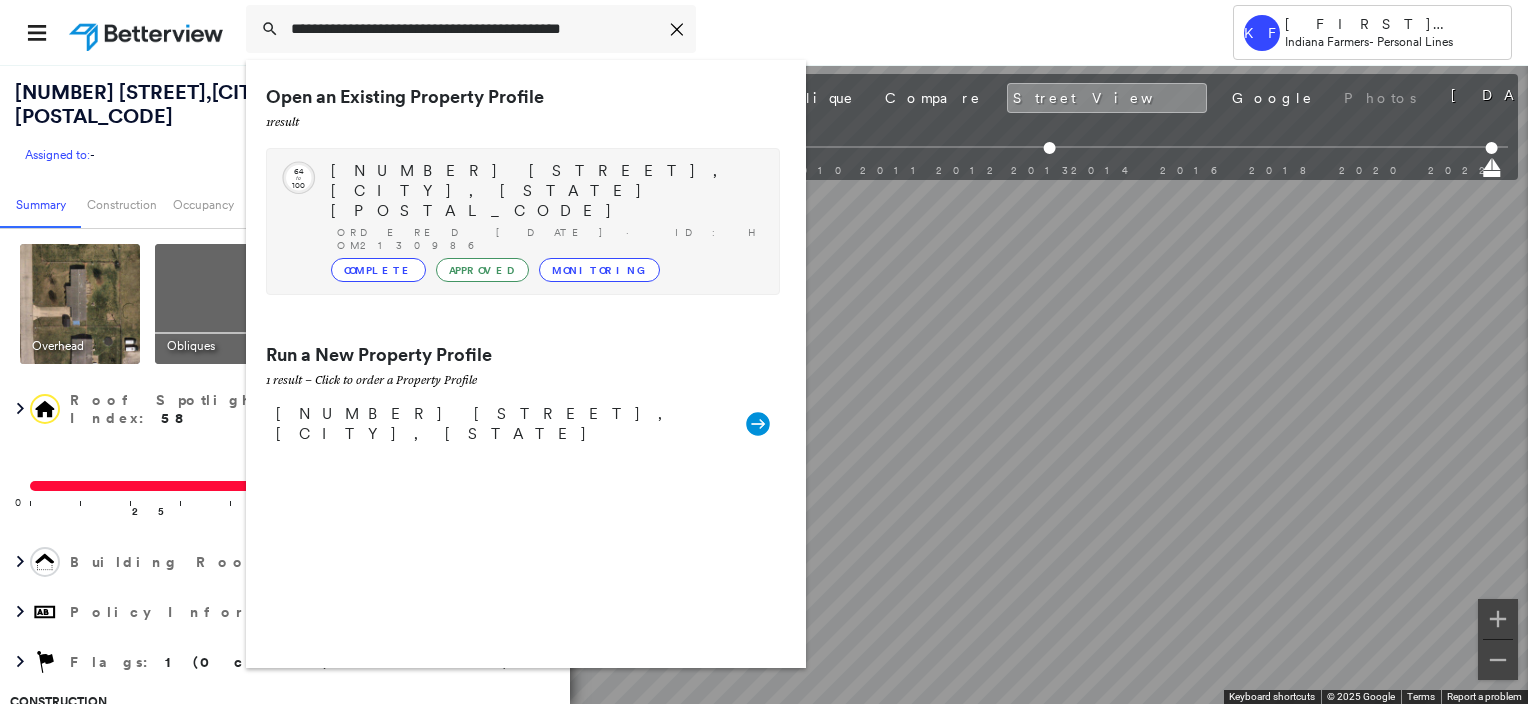 scroll, scrollTop: 0, scrollLeft: 0, axis: both 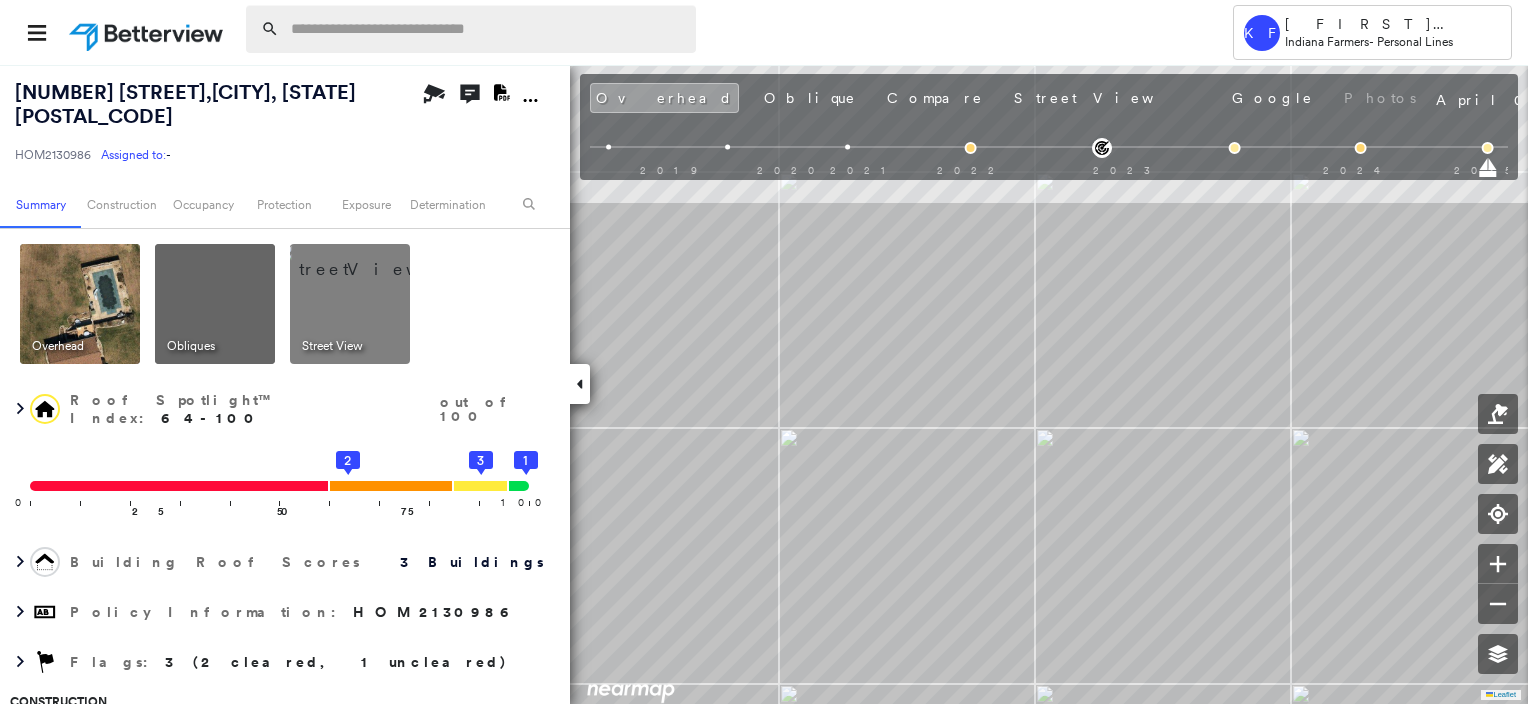 click at bounding box center (487, 29) 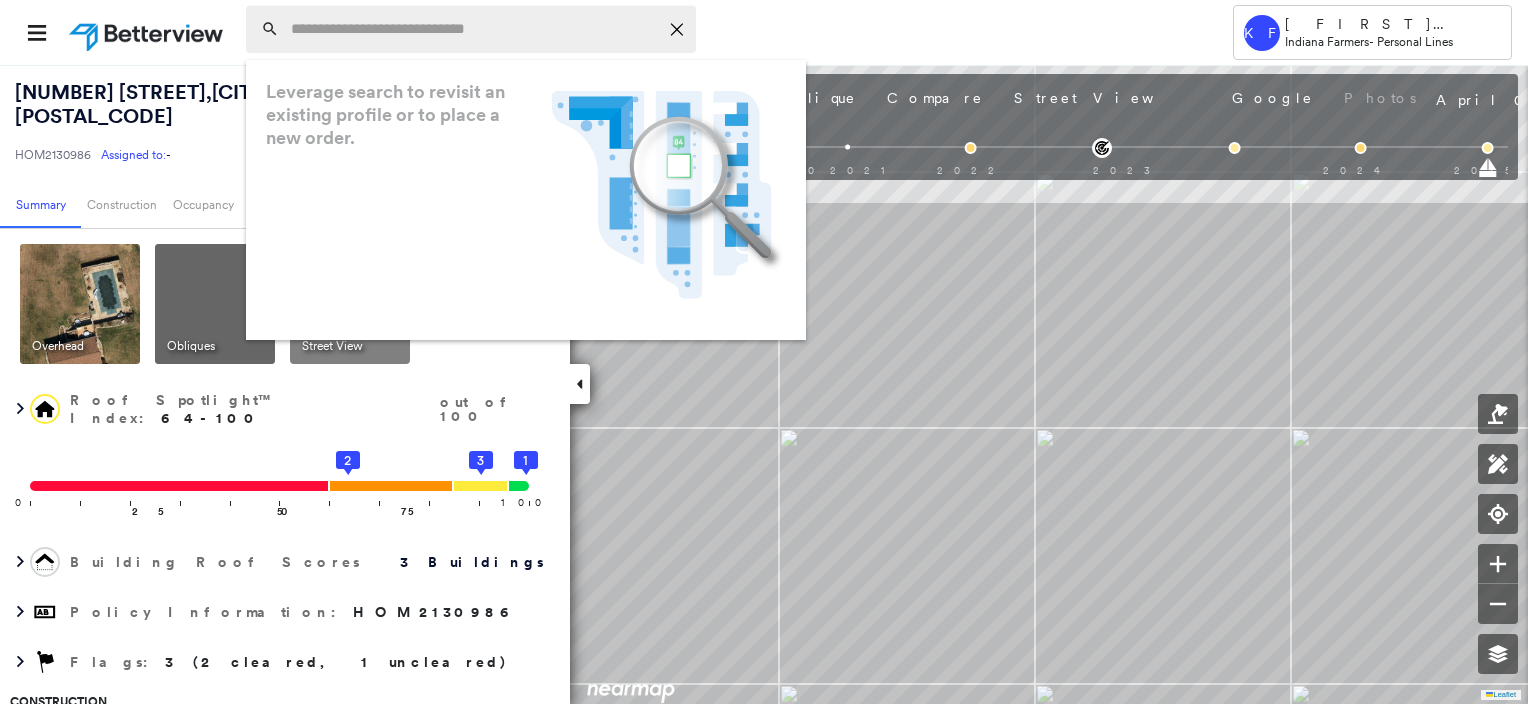 paste on "**********" 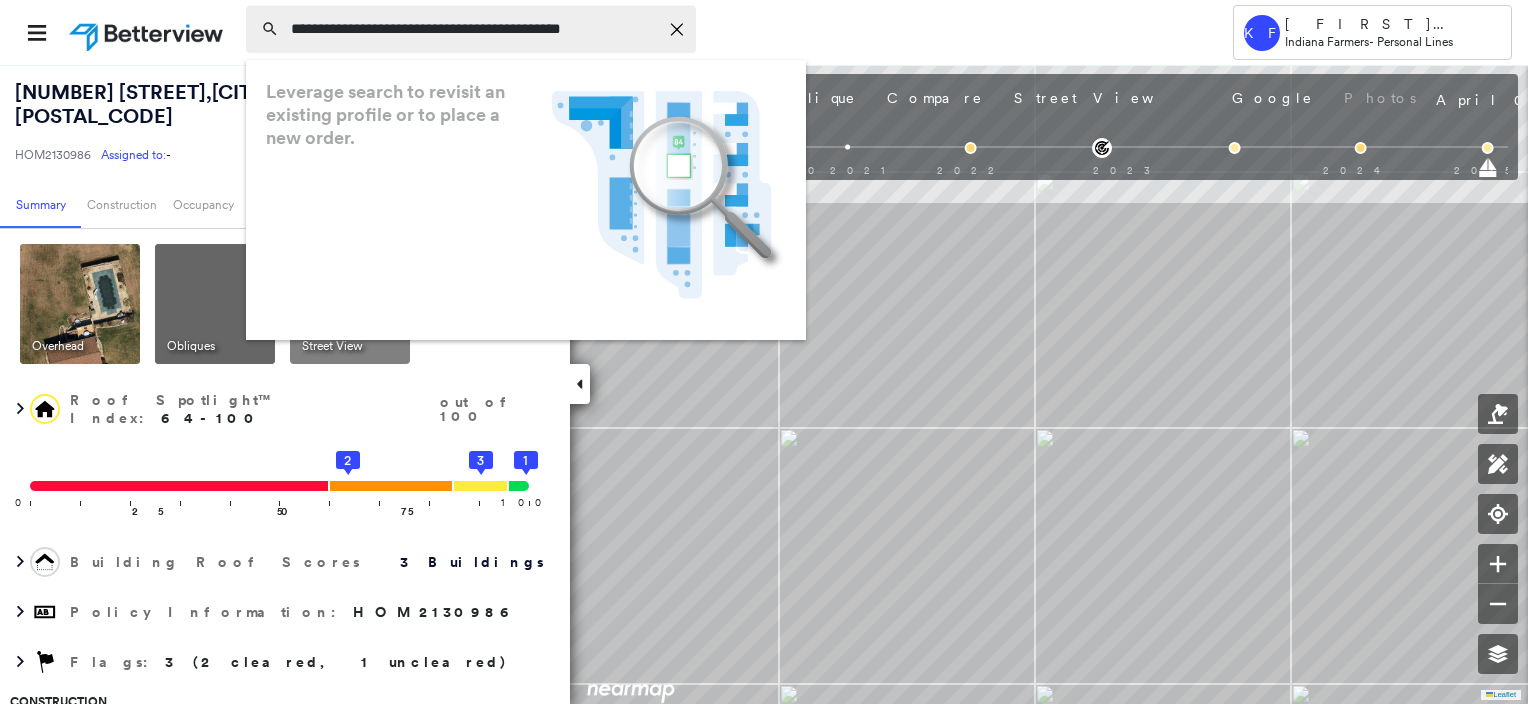scroll, scrollTop: 0, scrollLeft: 0, axis: both 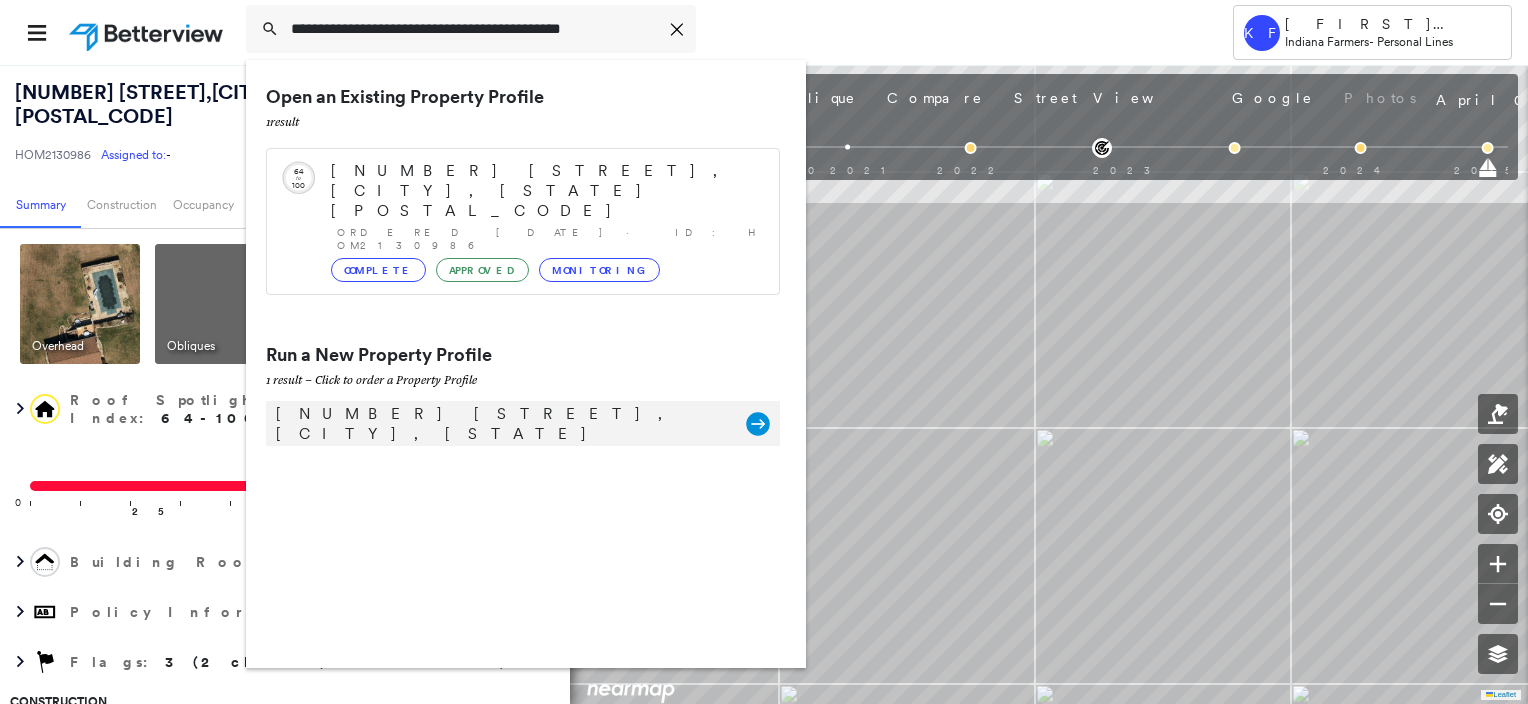 type on "**********" 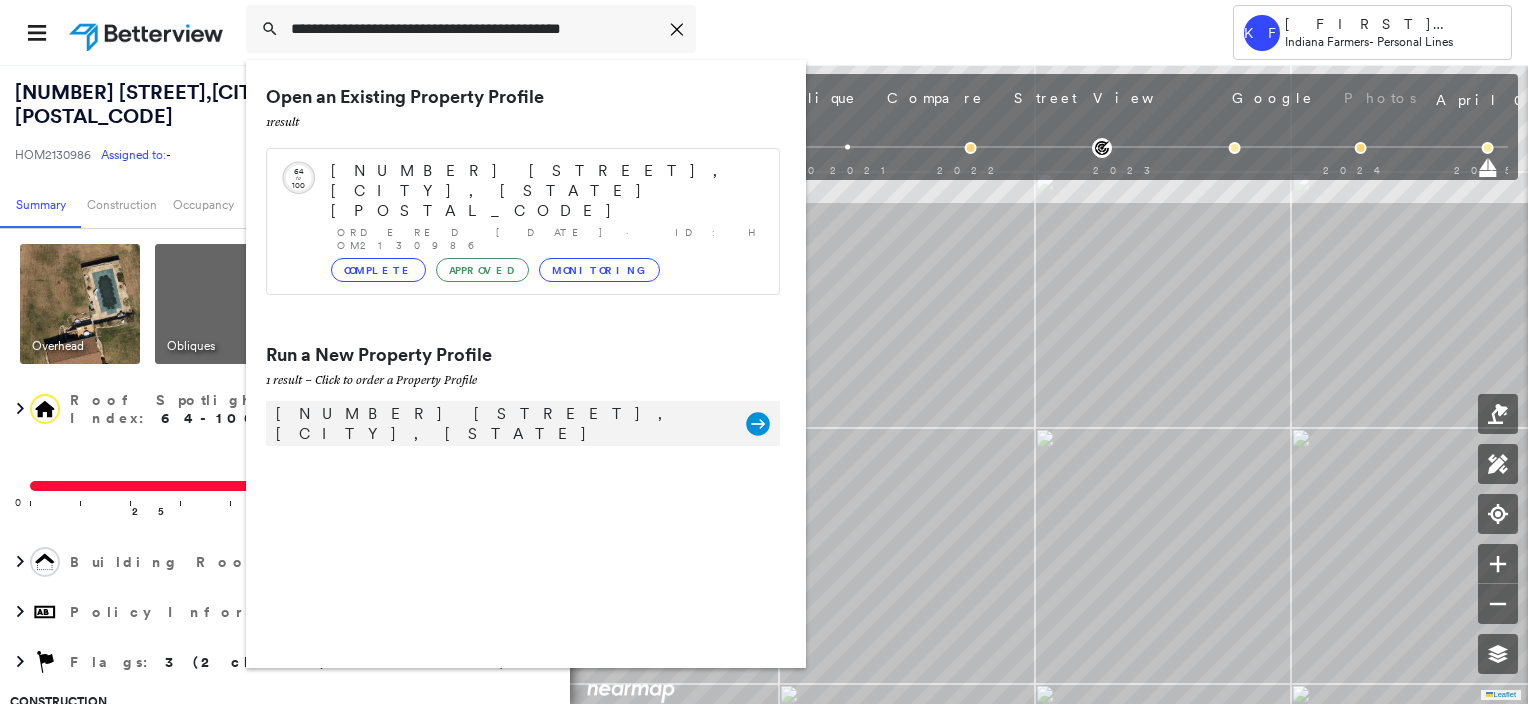 scroll, scrollTop: 0, scrollLeft: 0, axis: both 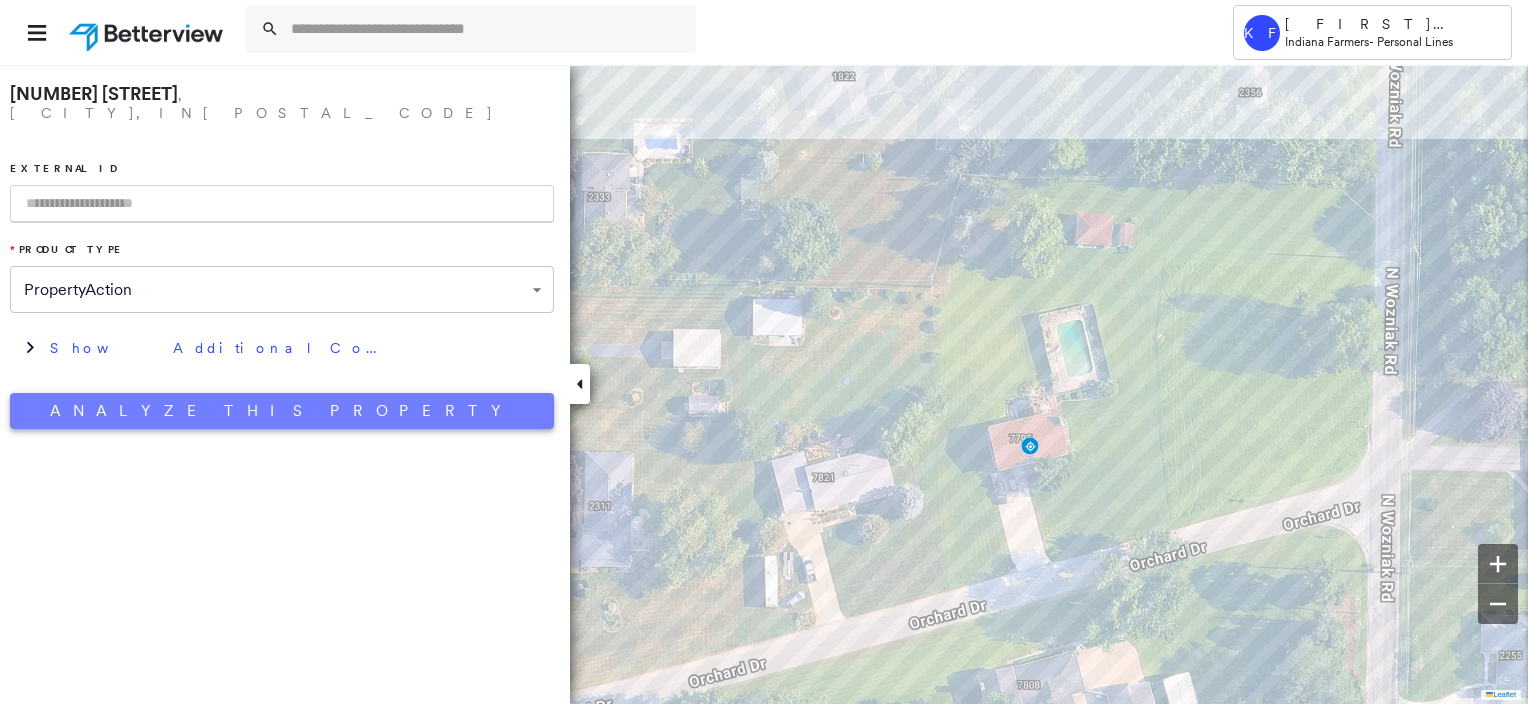 click on "Analyze This Property" at bounding box center [282, 411] 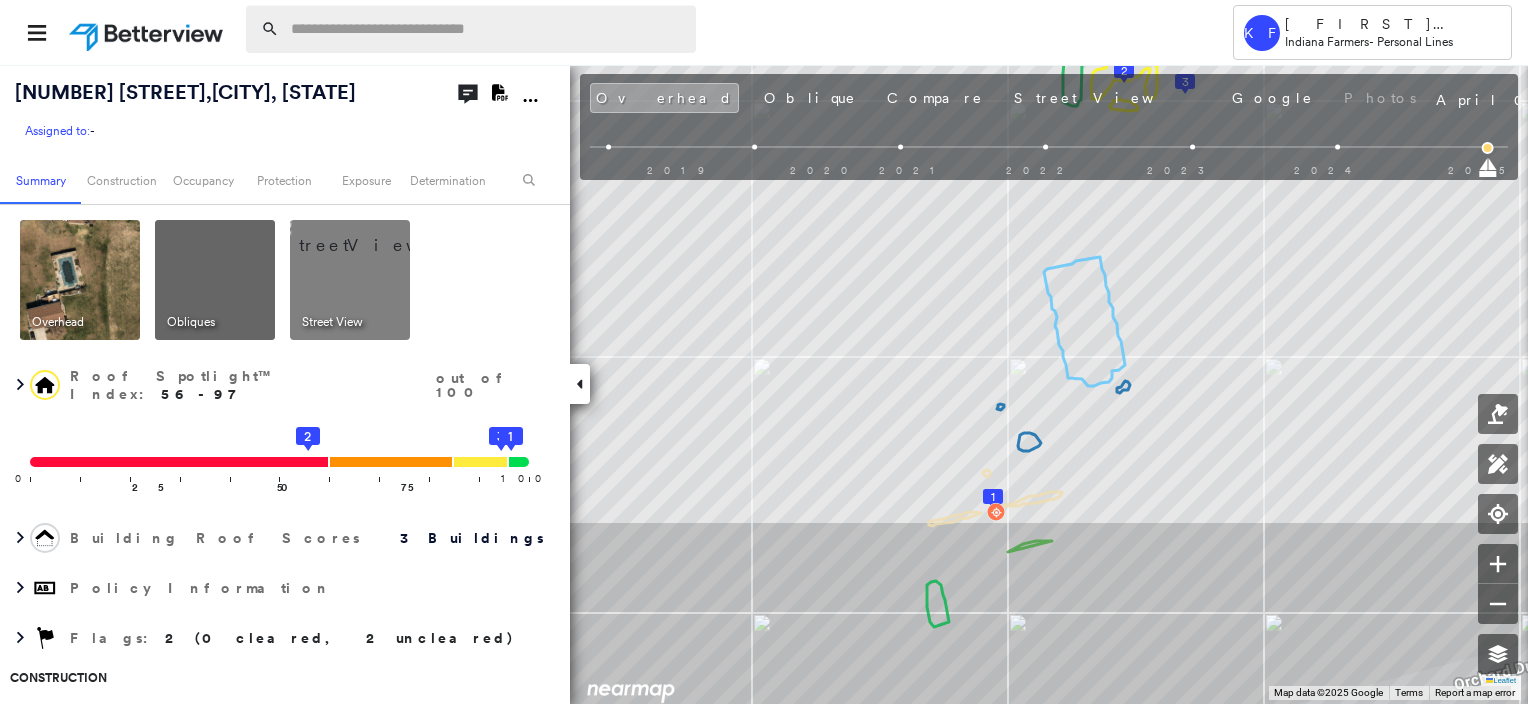click at bounding box center (487, 29) 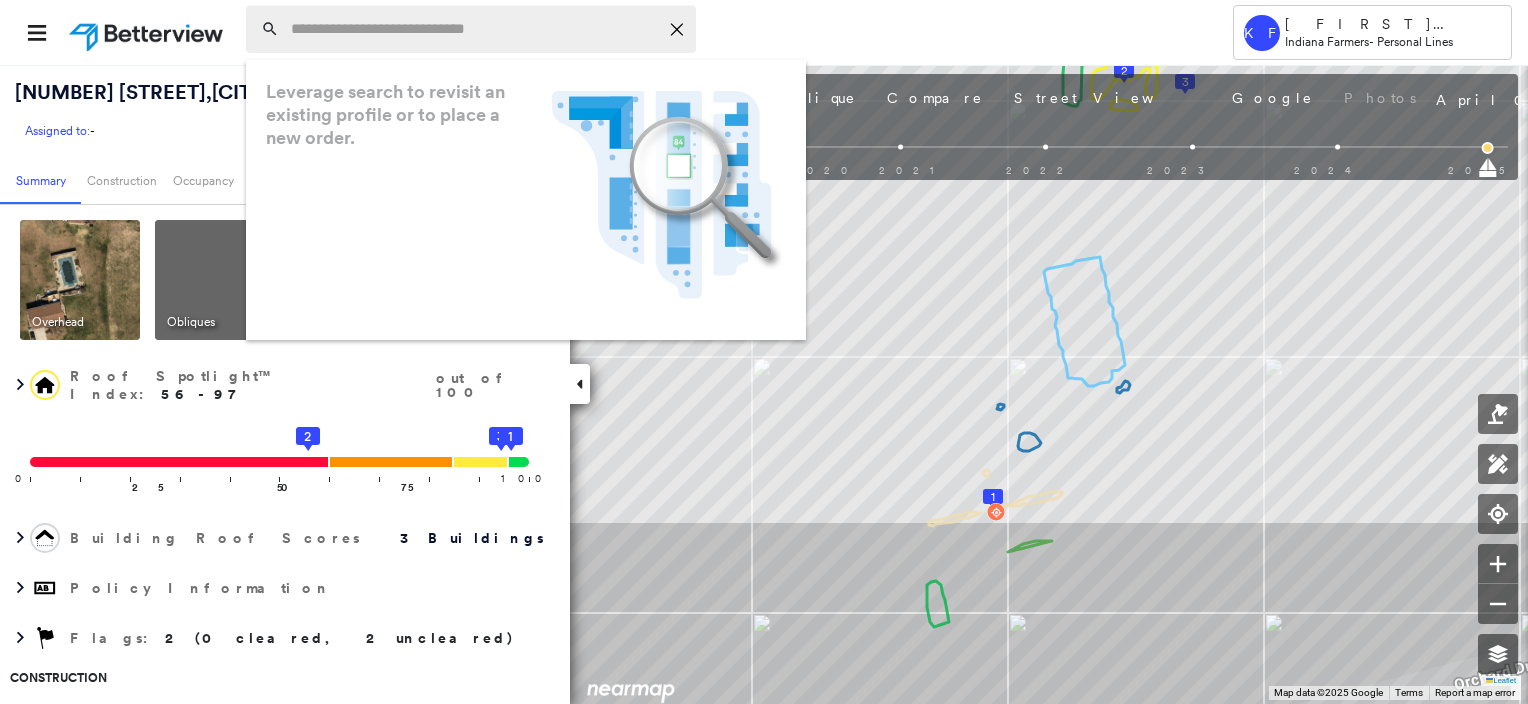 paste on "**********" 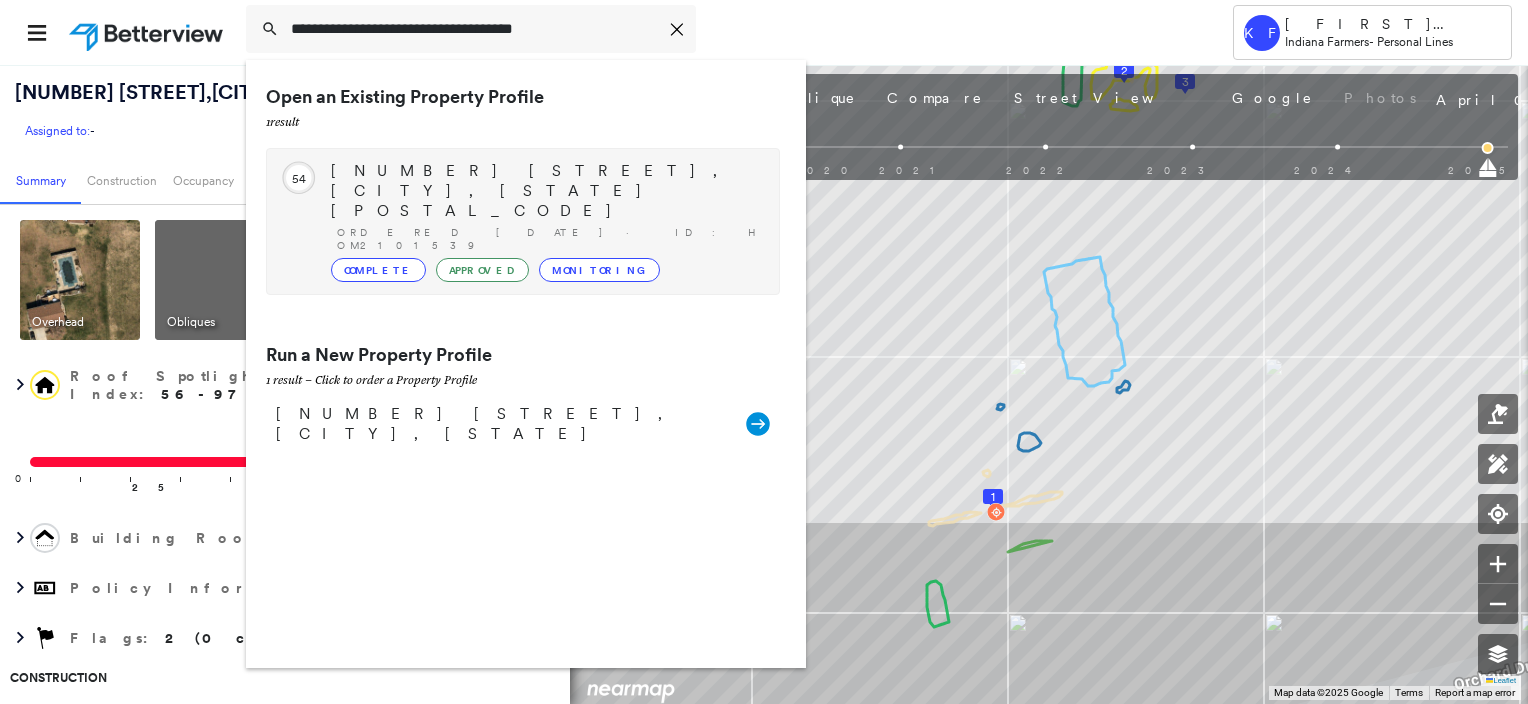 type on "**********" 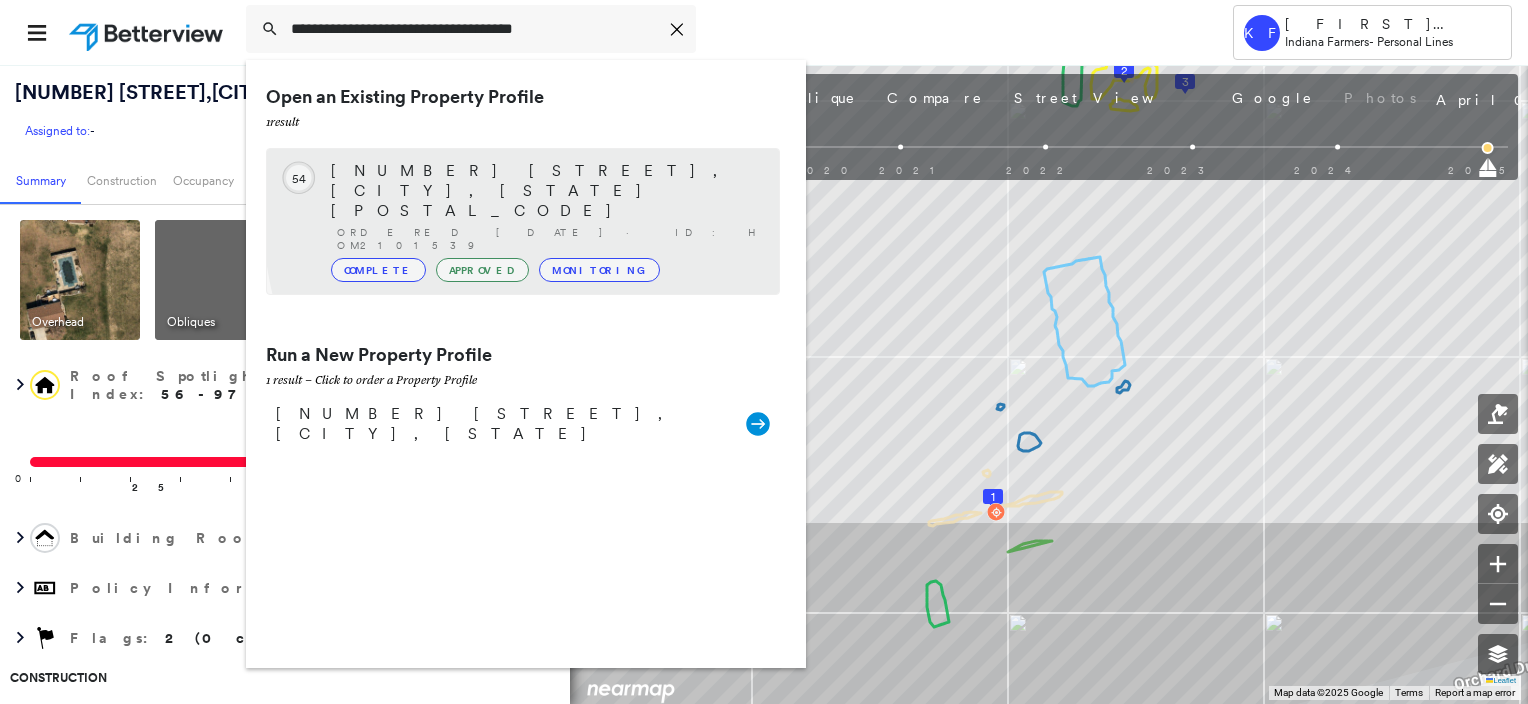 click on "[NUMBER] [STREET], [CITY], [STATE] [POSTAL_CODE] Ordered [DATE] · ID: HOM2101539 Complete Approved Monitoring" at bounding box center (545, 221) 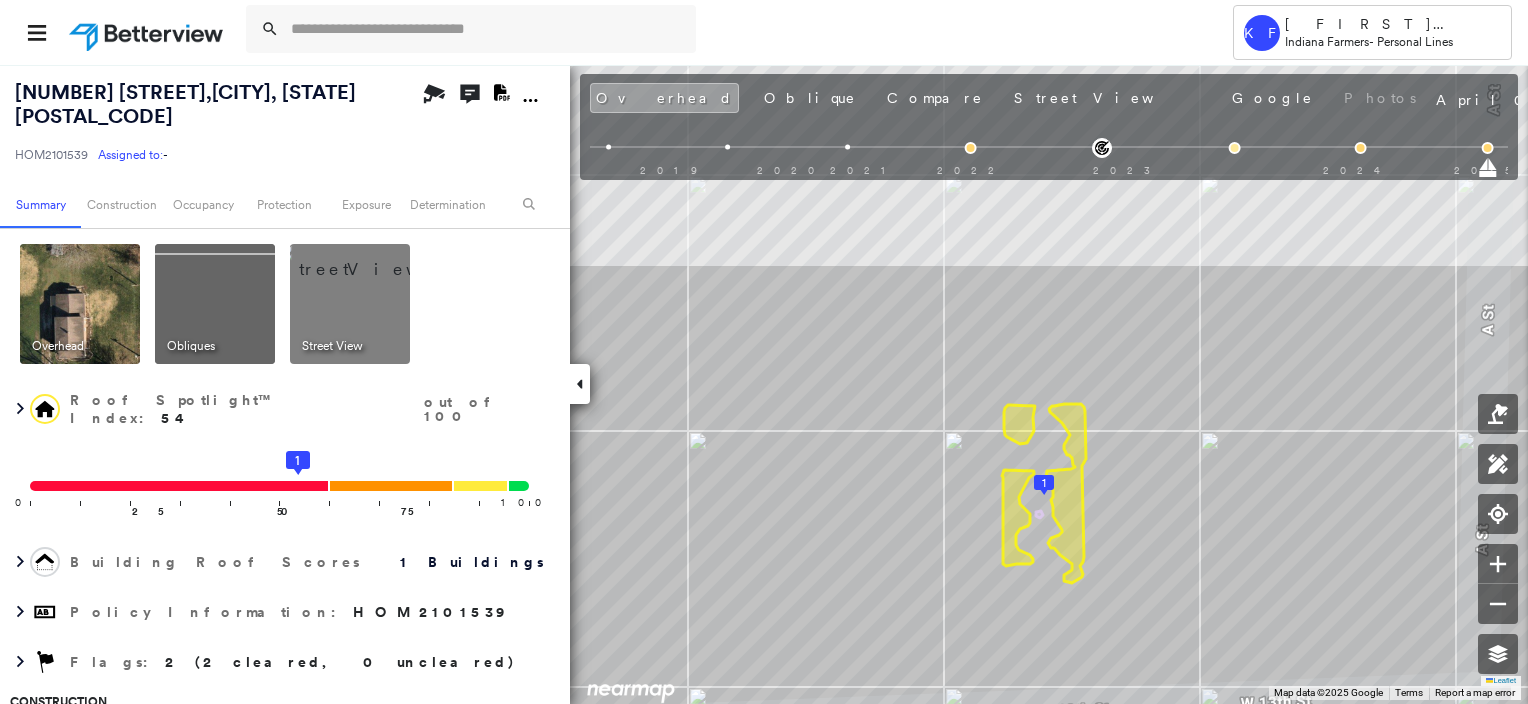 click at bounding box center (374, 259) 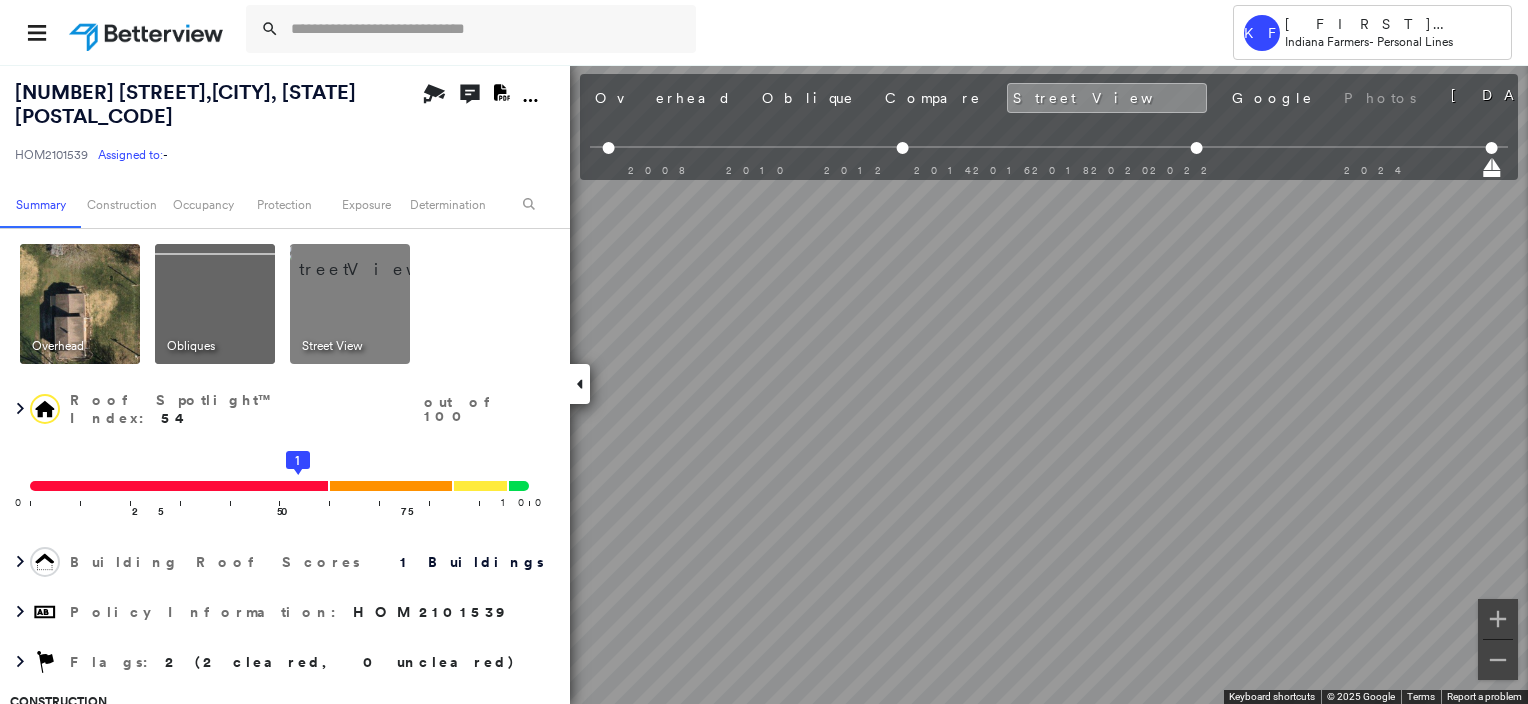 click on "← Move left → Move right ↑ Move up ↓ Move down + Zoom in - Zoom out             [NUMBER] [STREET]   [CITY], [STATE]       [NUMBER] [STREET]            View on Google Maps        Custom Imagery                 This image is no longer available Keyboard shortcuts Map Data © 2025 Google © 2025 Google Terms Report a problem" at bounding box center (764, 384) 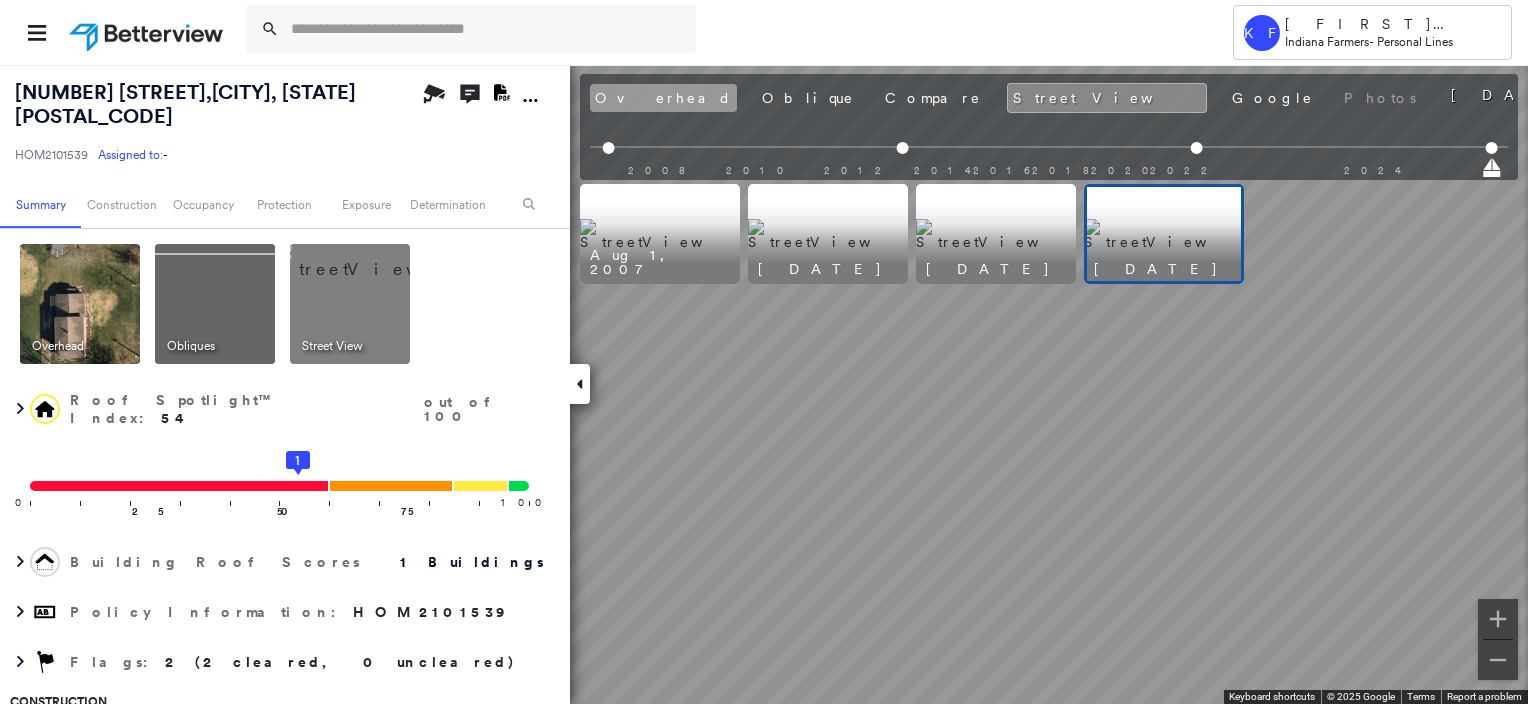 click on "Overhead" at bounding box center (663, 98) 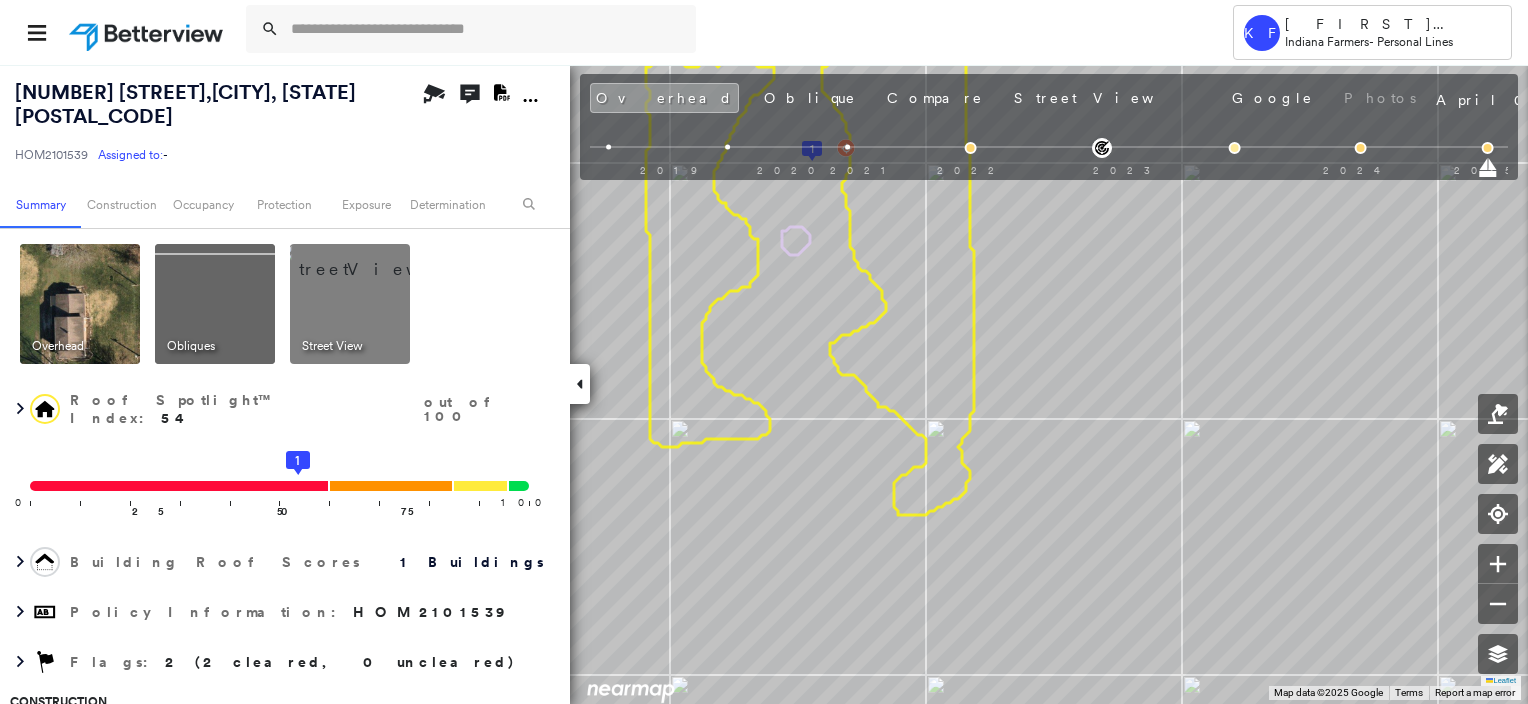 click at bounding box center [374, 259] 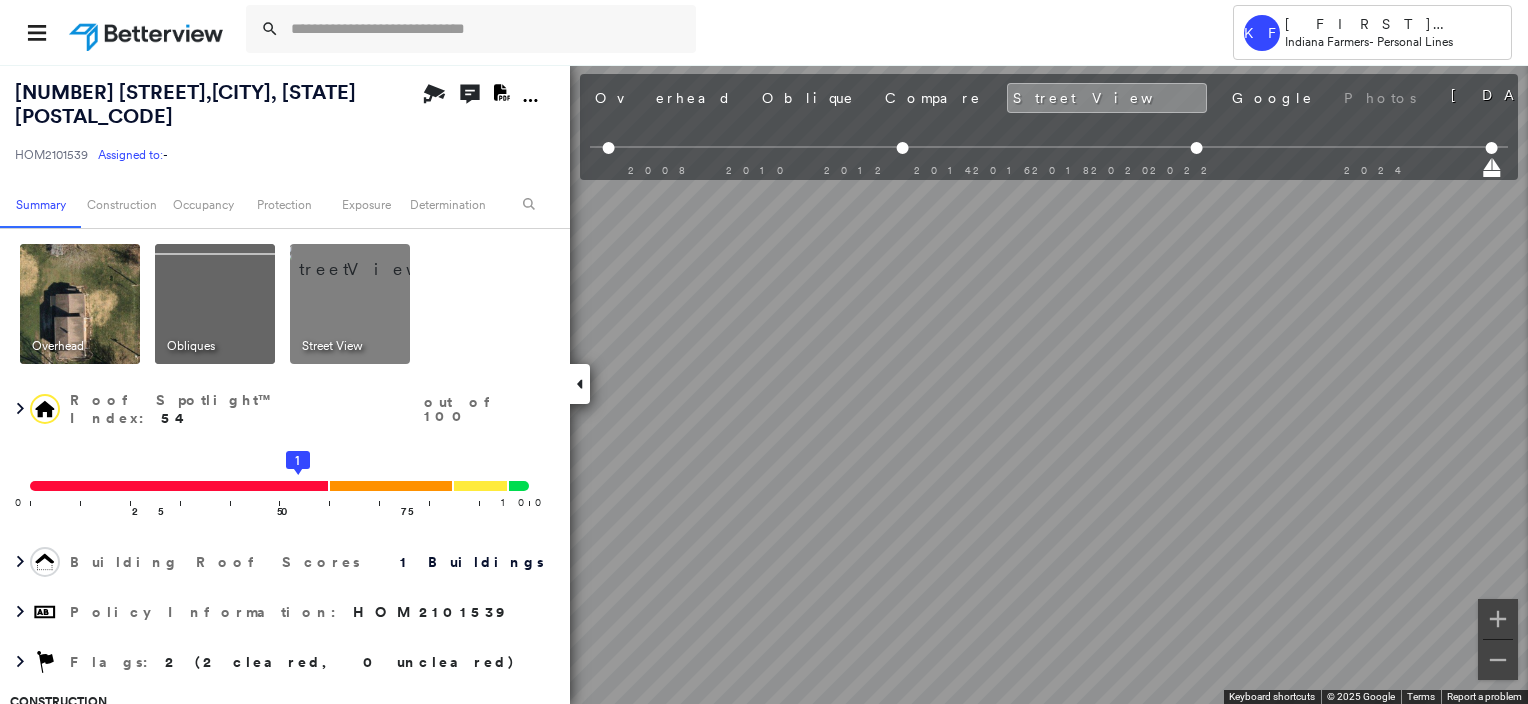 click on "Tower KF [FIRST] [LAST] Indiana Farmers  -   Personal Lines [NUMBER] [STREET] ,  [CITY], [STATE] HOM2101539 Assigned to:  - Assigned to:  - HOM2101539 Assigned to:  - Open Comments Download PDF Report Summary Construction Occupancy Protection Exposure Determination Overhead Obliques Street View Roof Spotlight™ Index :  54 out of 100 0 100 25 50 75 1 Building Roof Scores 1 Buildings Policy Information :  HOM2101539 Flags :  2 (2 cleared, 0 uncleared) Construction Roof Spotlights :  Staining, Chimney Property Features Roof Size & Shape :  1 building  - Gable | Asphalt Shingle Occupancy Place Detail Google - Places Smarty Streets - Surrounding Properties TripAdvisor - Nearest Locations National Registry of Historic Places Protection US Fire Administration: Nearest Fire Stations Exposure Additional Perils FEMA Risk Index Determination Flags :  2 (2 cleared, 0 uncleared) Uncleared Flags (0) Cleared Flags  (2) There are no  uncleared  flags. Action Taken New Entry History Quote/New Business Terms & Conditions Save" at bounding box center [764, 352] 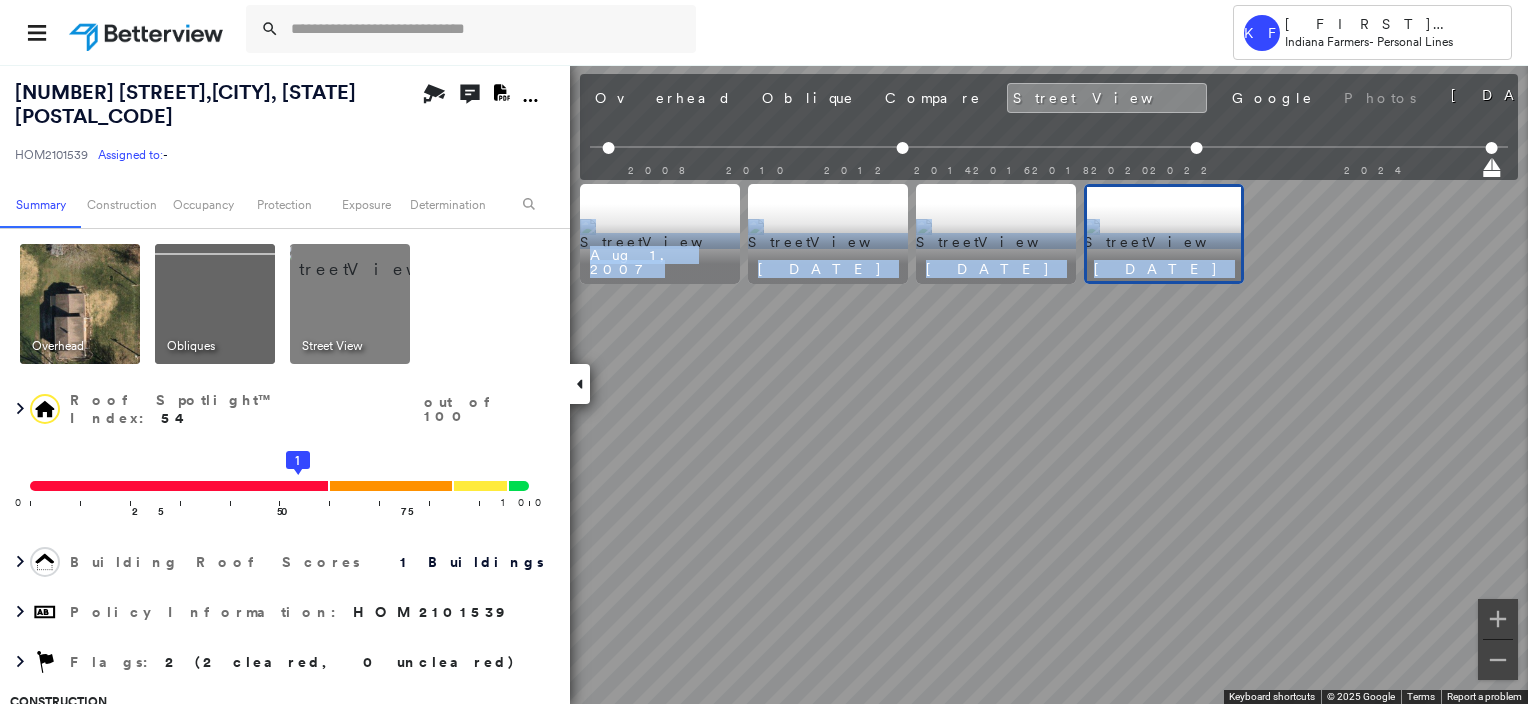 click on "[NUMBER] [STREET] ,  [CITY], [STATE] HOM2101539 Assigned to:  - Assigned to:  - HOM2101539 Assigned to:  - Open Comments Download PDF Report Summary Construction Occupancy Protection Exposure Determination Overhead Obliques Street View Roof Spotlight™ Index :  54 out of 100 0 100 25 50 75 1 Building Roof Scores 1 Buildings Policy Information :  HOM2101539 Flags :  2 (2 cleared, 0 uncleared) Construction Roof Spotlights :  Staining, Chimney Property Features Roof Size & Shape :  1 building  - Gable | Asphalt Shingle Occupancy Place Detail Google - Places Smarty Streets - Surrounding Properties TripAdvisor - Nearest Locations National Registry of Historic Places Protection US Fire Administration: Nearest Fire Stations Exposure Additional Perils FEMA Risk Index Determination Flags :  2 (2 cleared, 0 uncleared) Uncleared Flags (0) Cleared Flags  (2) There are no  uncleared  flags. Action Taken New Entry History Quote/New Business Terms & Conditions Added ACV Endorsement Added Cosmetic Endorsement General Save" at bounding box center (764, 384) 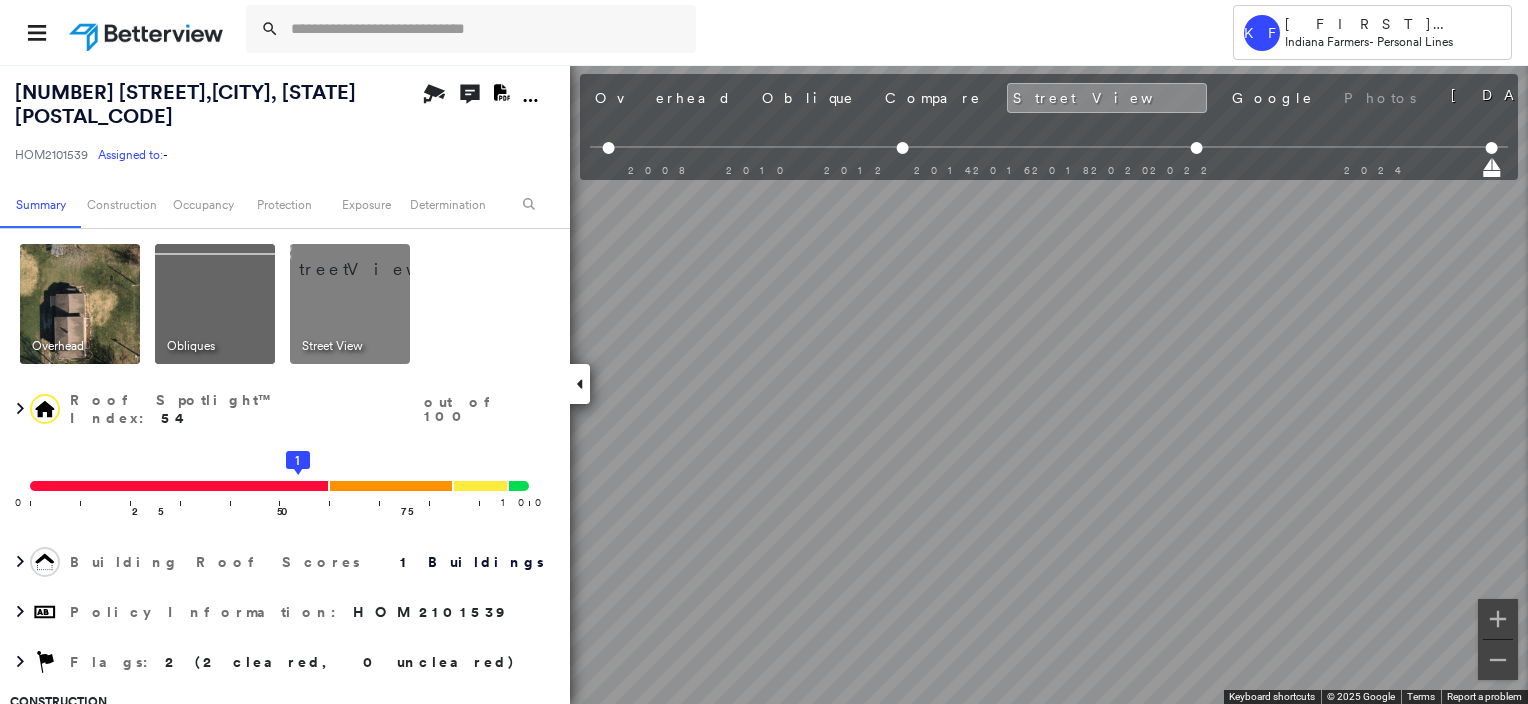 drag, startPoint x: 1517, startPoint y: 157, endPoint x: 1083, endPoint y: 755, distance: 738.89105 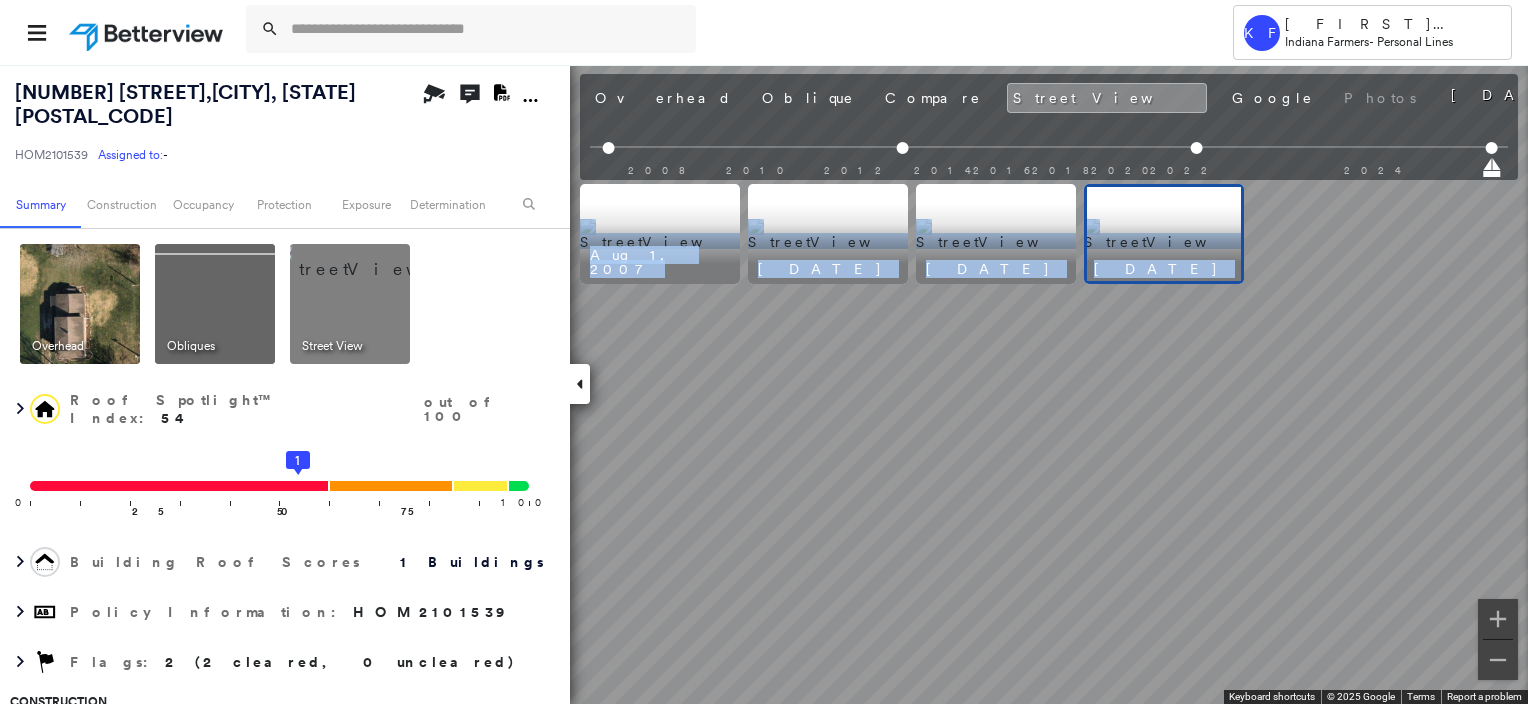 click on "[NUMBER] [STREET] ,  [CITY], [STATE] HOM2101539 Assigned to:  - Assigned to:  - HOM2101539 Assigned to:  - Open Comments Download PDF Report Summary Construction Occupancy Protection Exposure Determination Overhead Obliques Street View Roof Spotlight™ Index :  54 out of 100 0 100 25 50 75 1 Building Roof Scores 1 Buildings Policy Information :  HOM2101539 Flags :  2 (2 cleared, 0 uncleared) Construction Roof Spotlights :  Staining, Chimney Property Features Roof Size & Shape :  1 building  - Gable | Asphalt Shingle Occupancy Place Detail Google - Places Smarty Streets - Surrounding Properties TripAdvisor - Nearest Locations National Registry of Historic Places Protection US Fire Administration: Nearest Fire Stations Exposure Additional Perils FEMA Risk Index Determination Flags :  2 (2 cleared, 0 uncleared) Uncleared Flags (0) Cleared Flags  (2) There are no  uncleared  flags. Action Taken New Entry History Quote/New Business Terms & Conditions Added ACV Endorsement Added Cosmetic Endorsement General Save" at bounding box center [764, 384] 